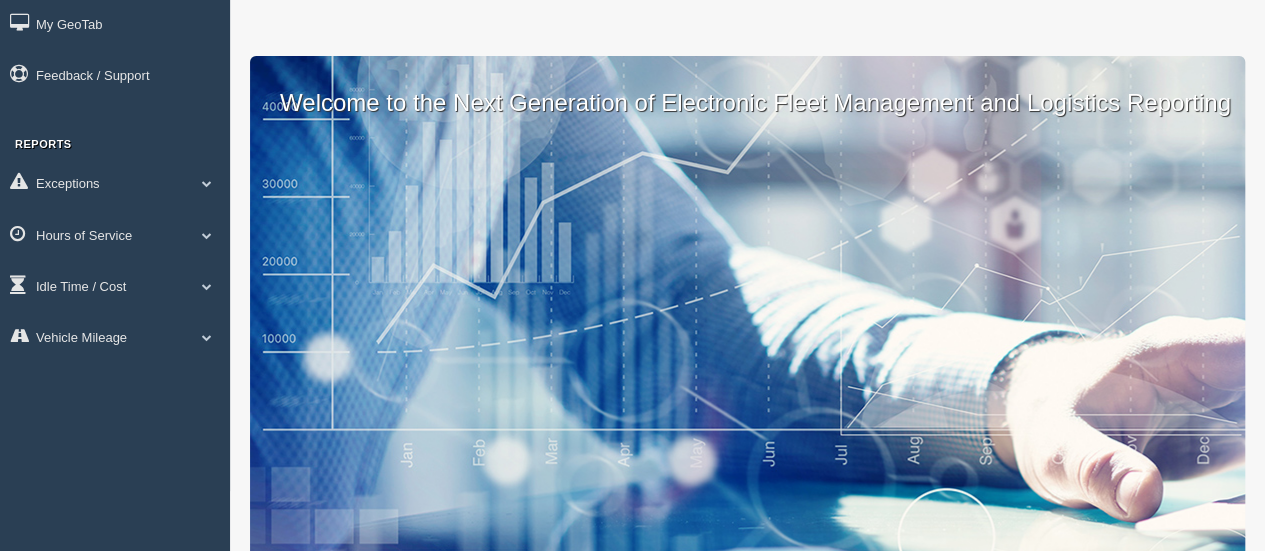 scroll, scrollTop: 0, scrollLeft: 0, axis: both 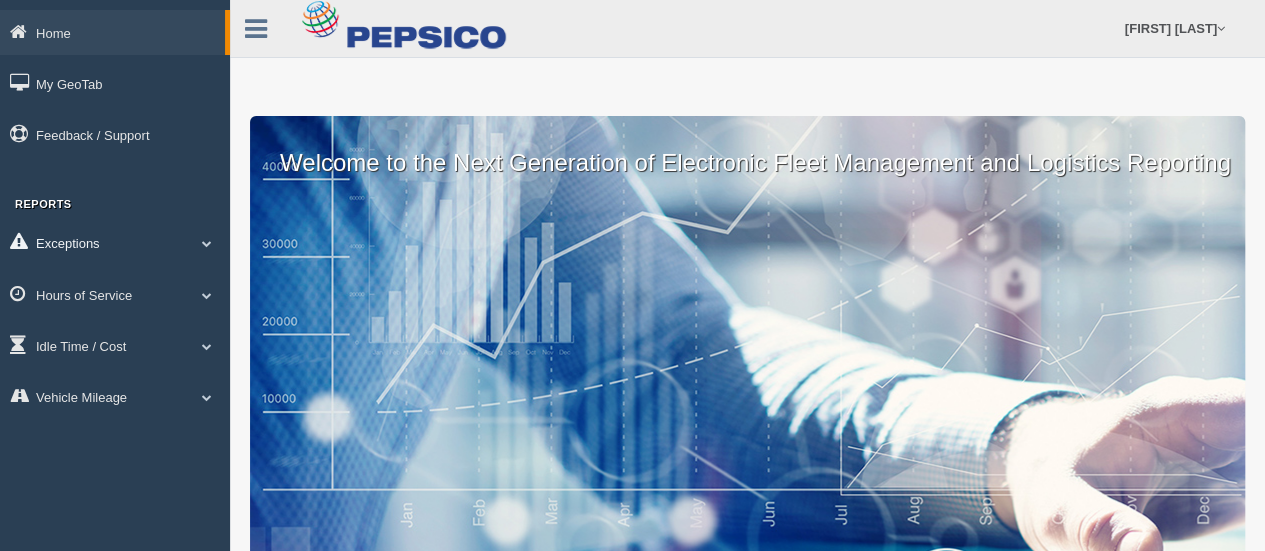 click on "Exceptions" at bounding box center (115, 242) 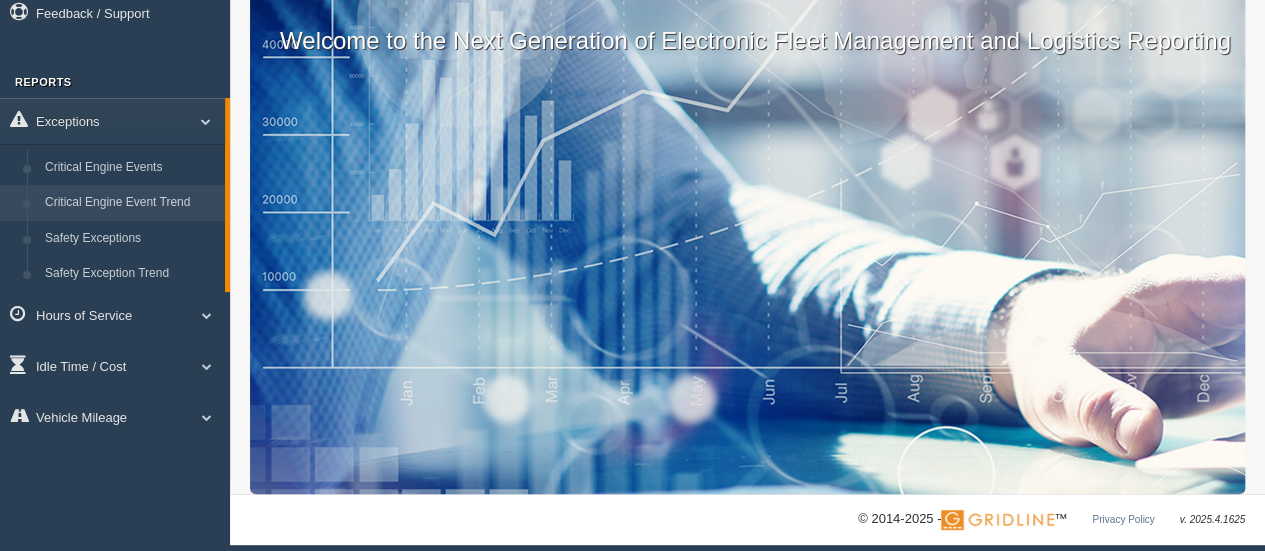 scroll, scrollTop: 134, scrollLeft: 0, axis: vertical 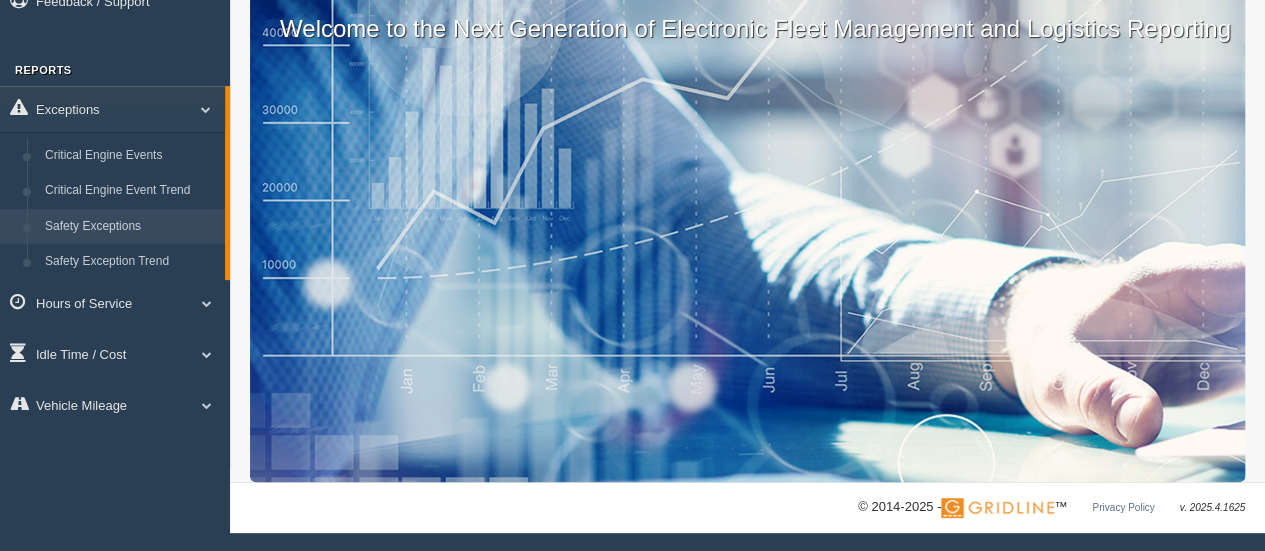 click on "Safety Exceptions" at bounding box center (130, 227) 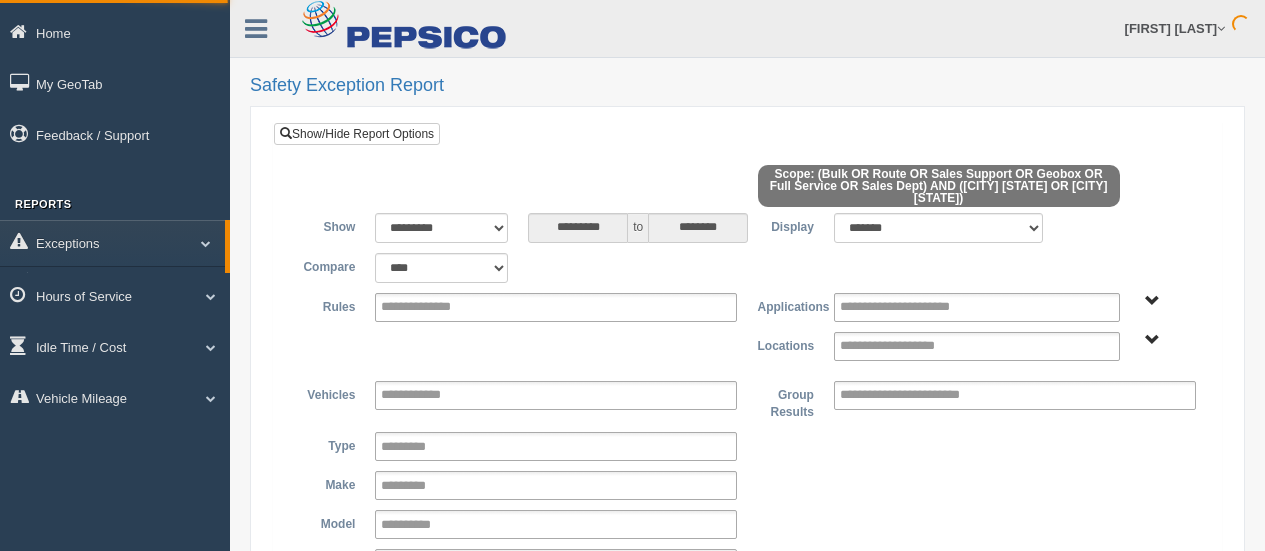 scroll, scrollTop: 0, scrollLeft: 0, axis: both 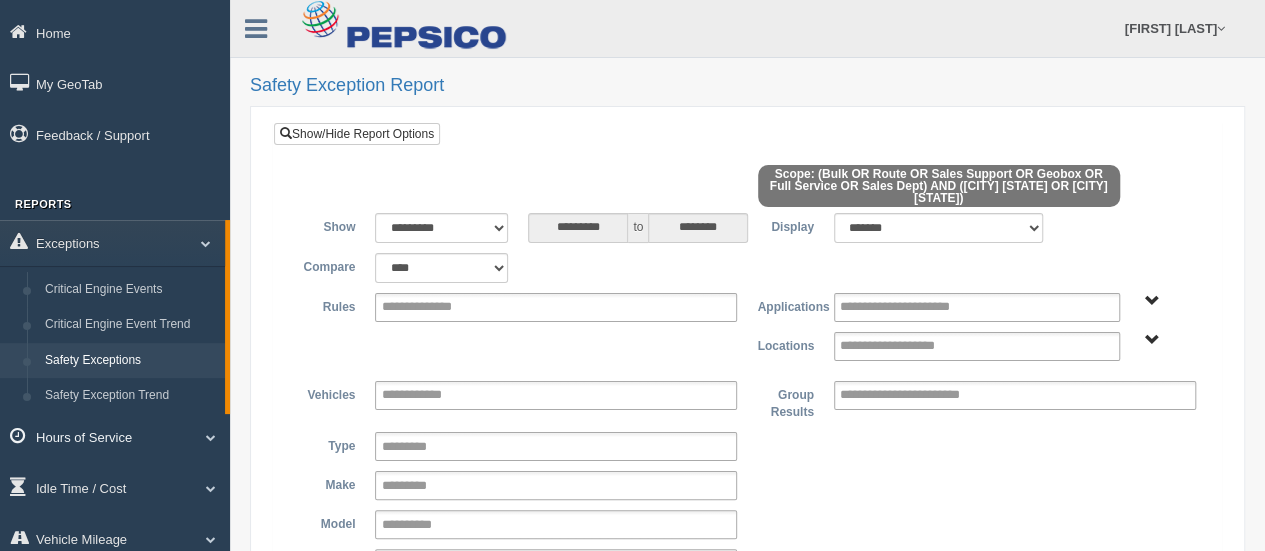 click on "Hours of Service" at bounding box center [115, 436] 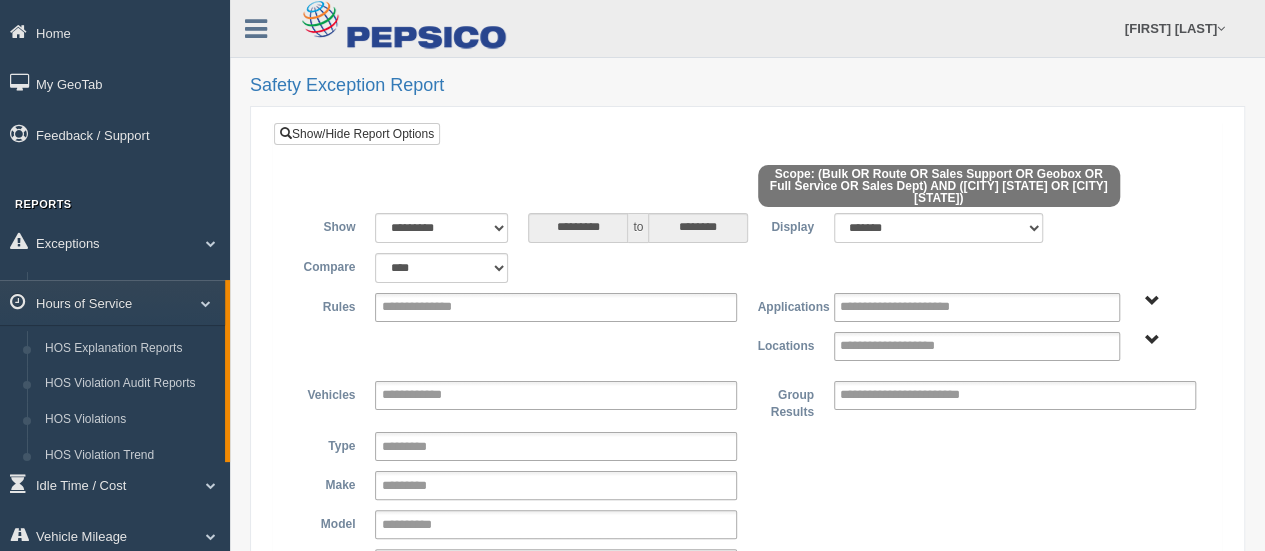 scroll, scrollTop: 200, scrollLeft: 0, axis: vertical 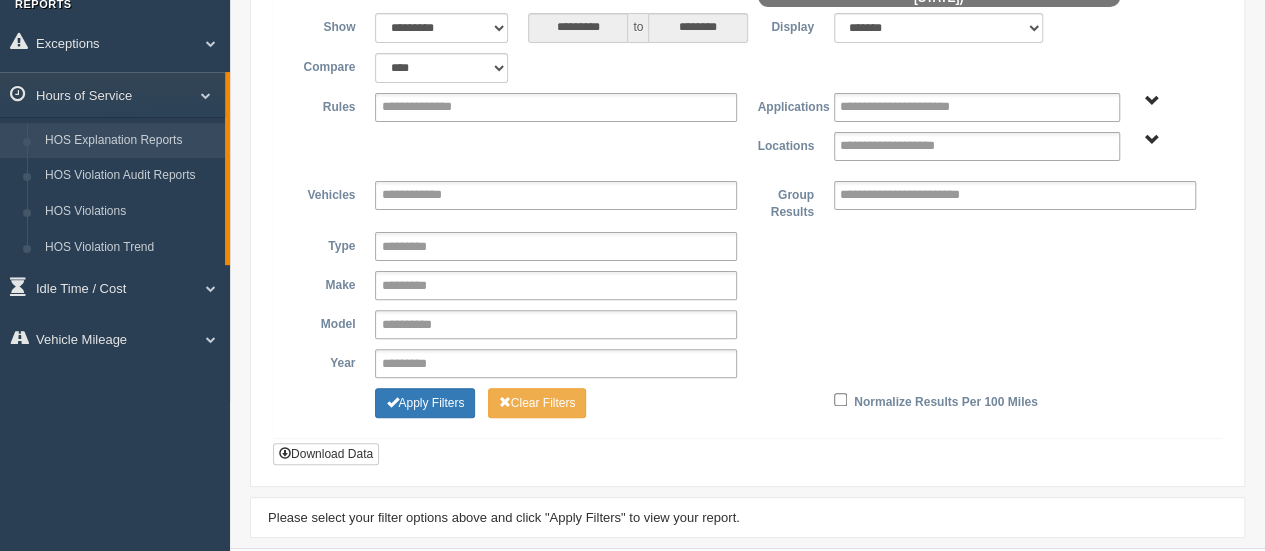 click on "HOS Explanation Reports" at bounding box center [130, 141] 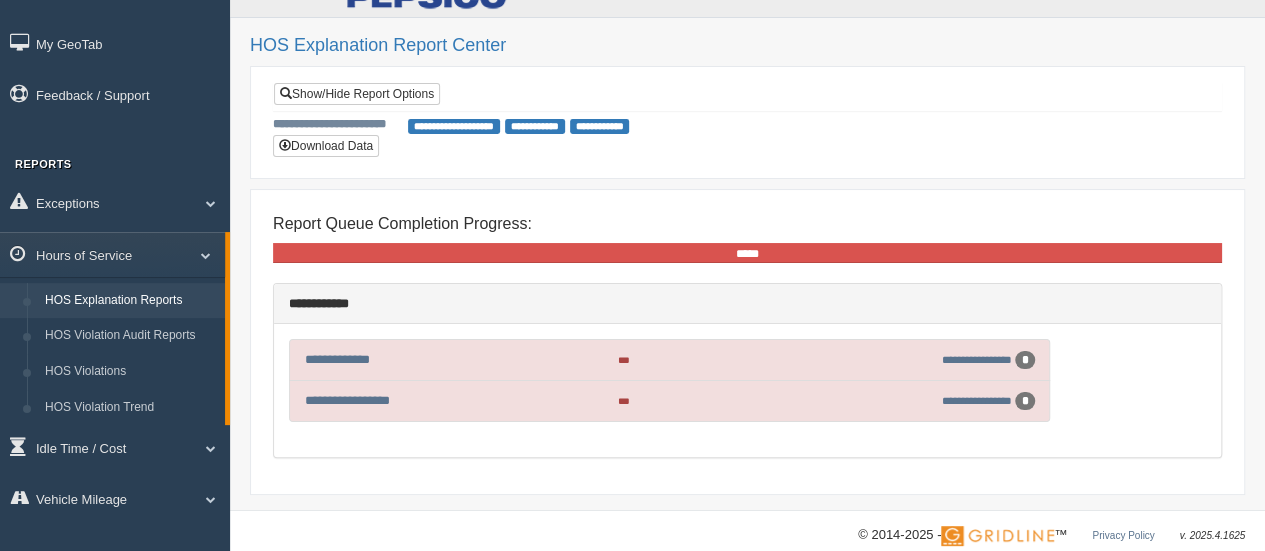 scroll, scrollTop: 62, scrollLeft: 0, axis: vertical 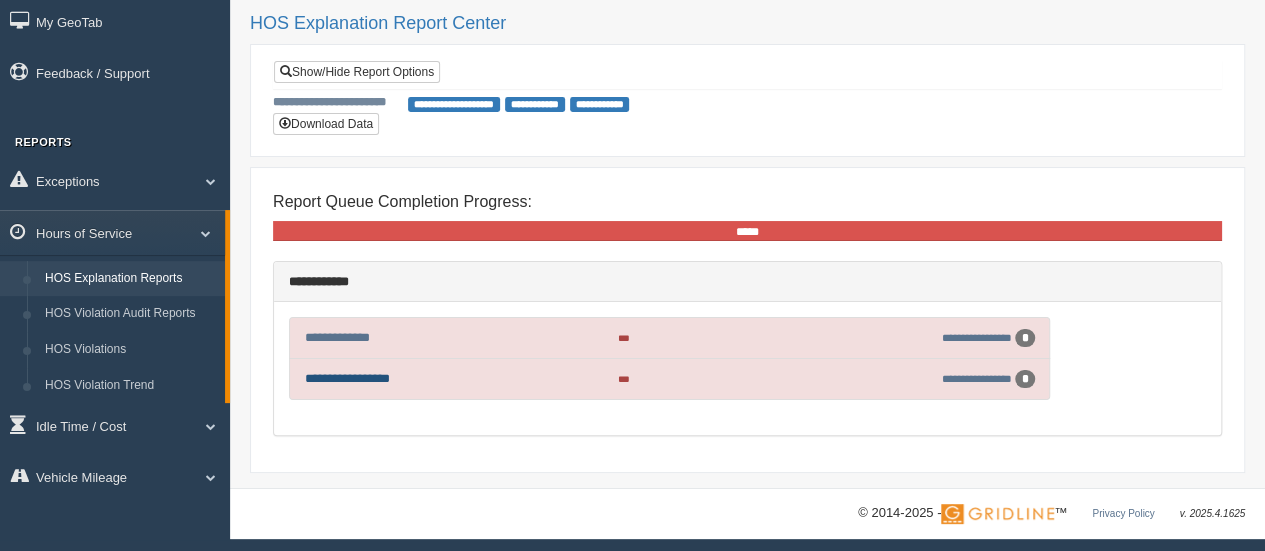 click on "**********" at bounding box center [347, 378] 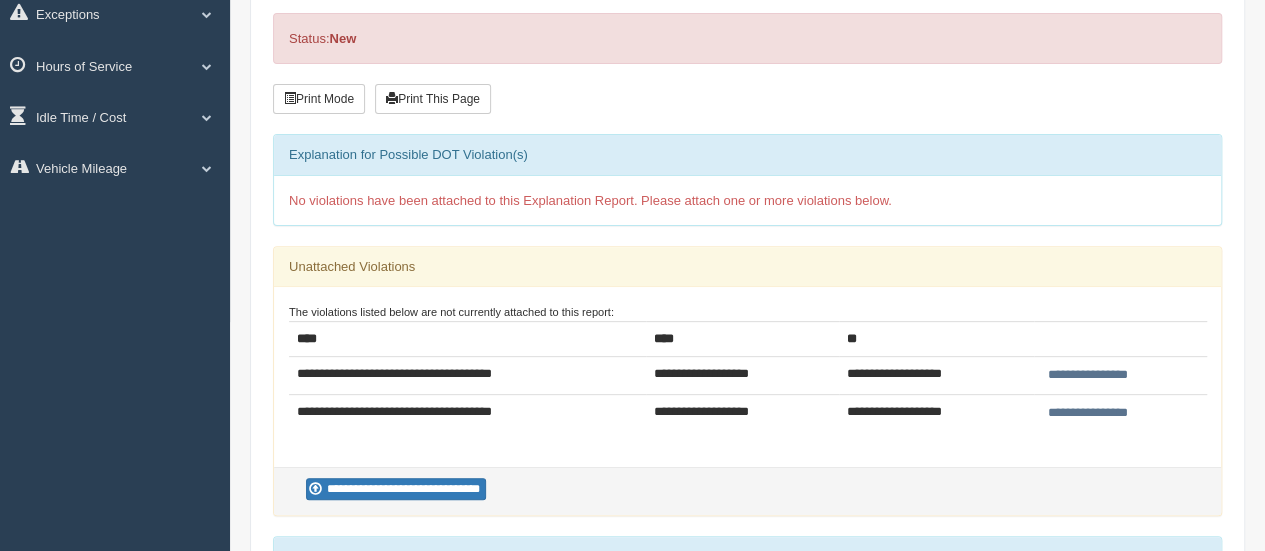 scroll, scrollTop: 200, scrollLeft: 0, axis: vertical 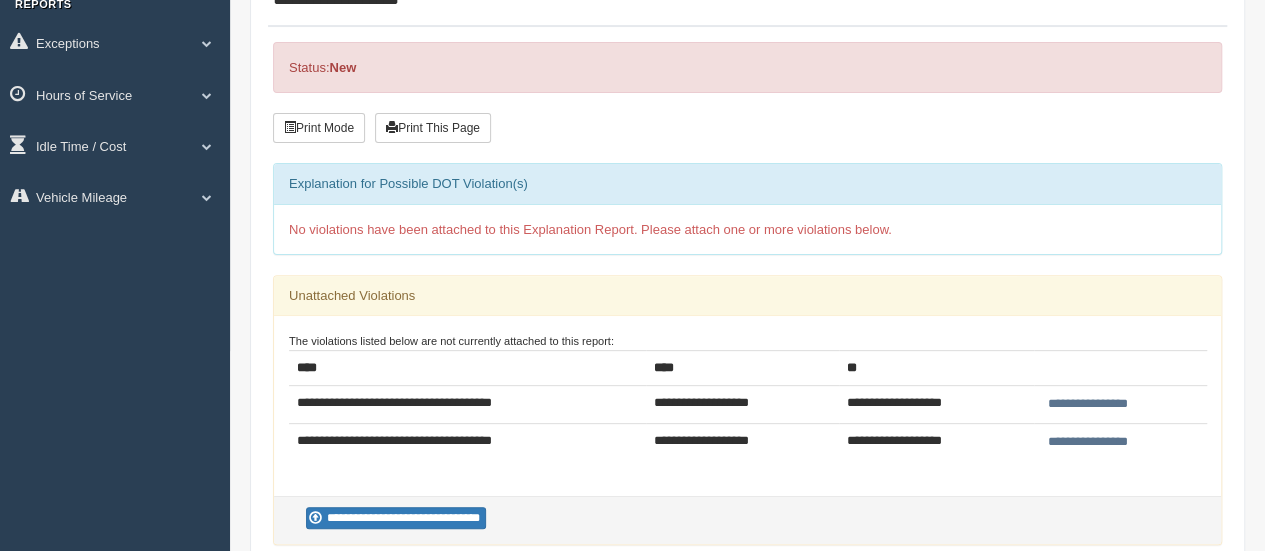 click on "**********" at bounding box center (1088, 404) 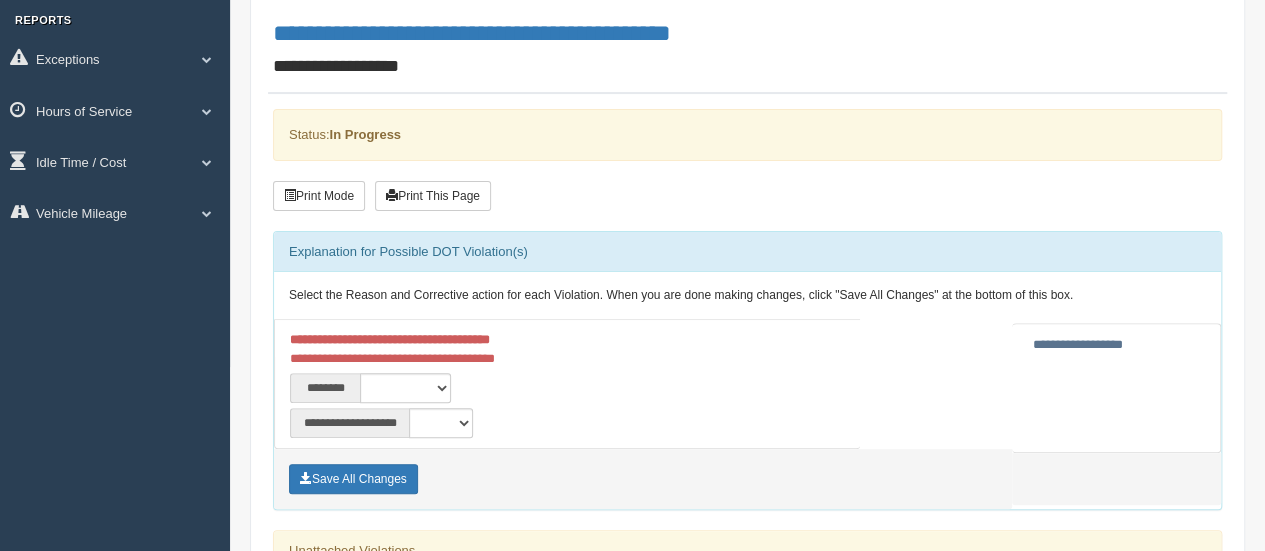 scroll, scrollTop: 300, scrollLeft: 0, axis: vertical 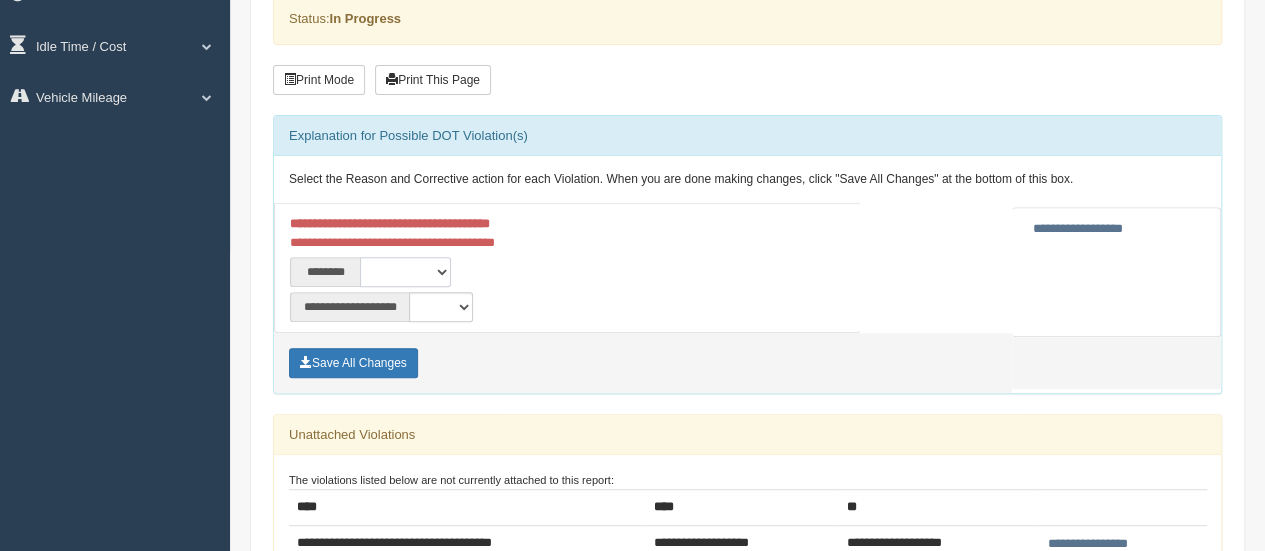 click on "**********" at bounding box center (405, 272) 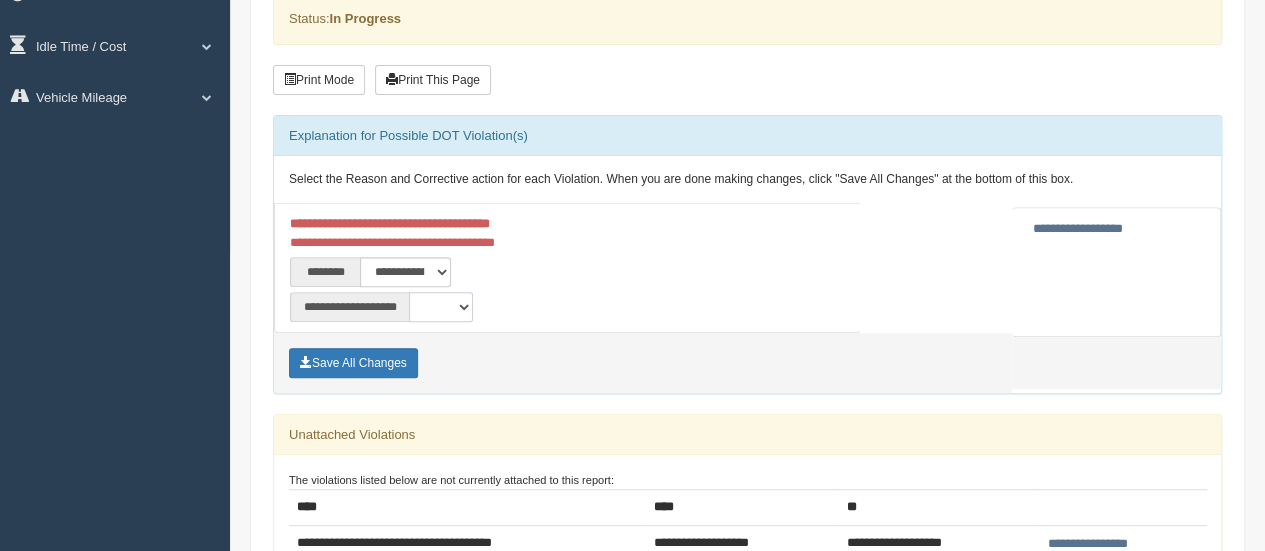 click on "**********" at bounding box center (441, 307) 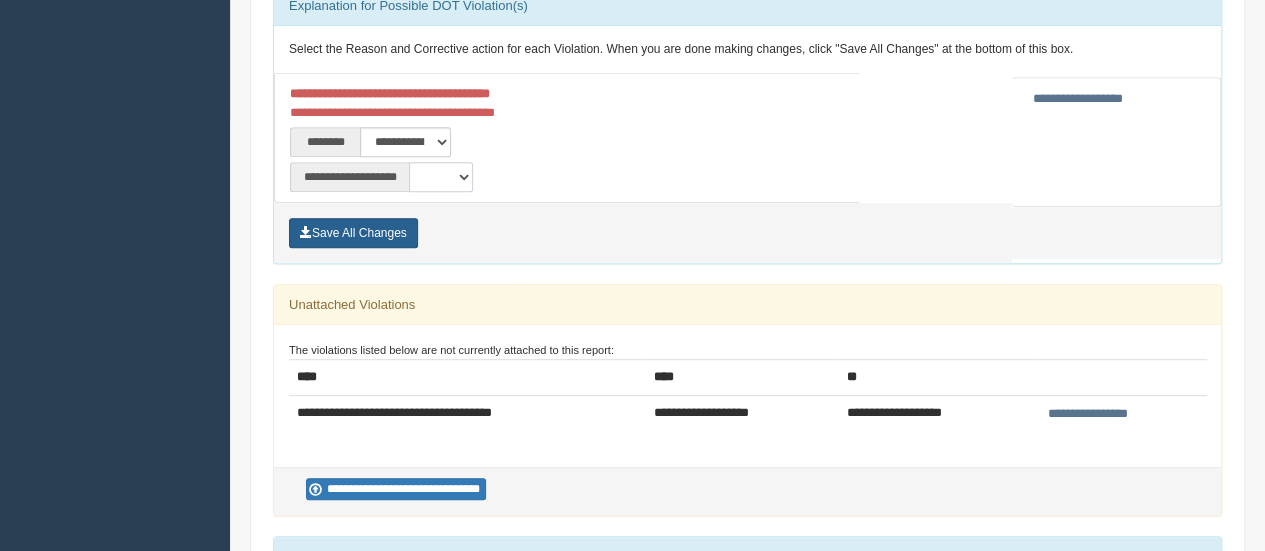 scroll, scrollTop: 400, scrollLeft: 0, axis: vertical 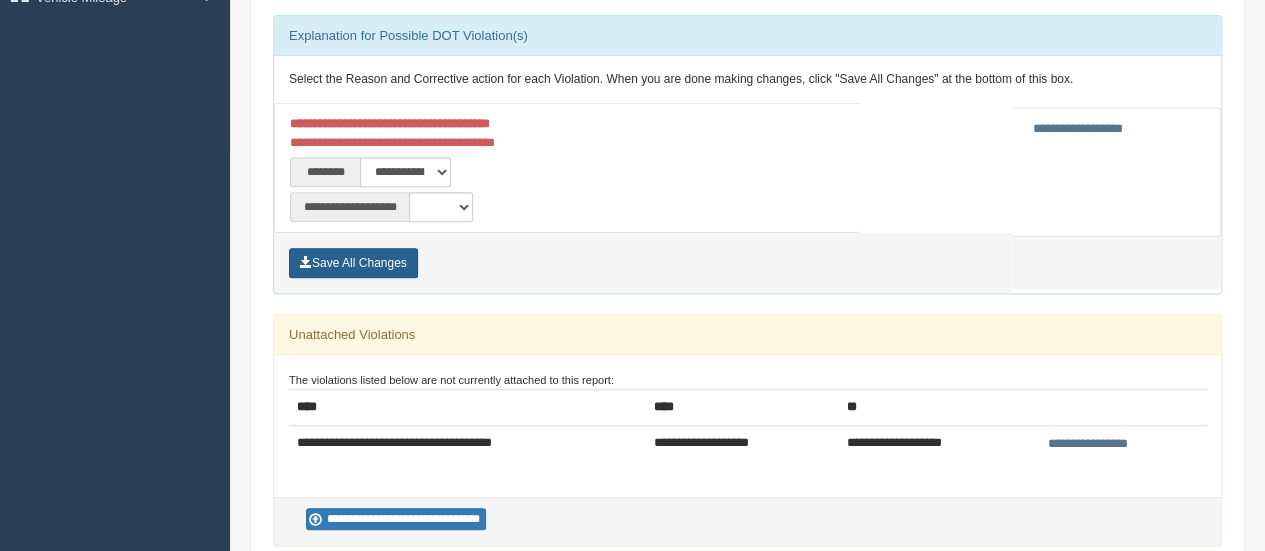 click on "Save All Changes" at bounding box center [353, 263] 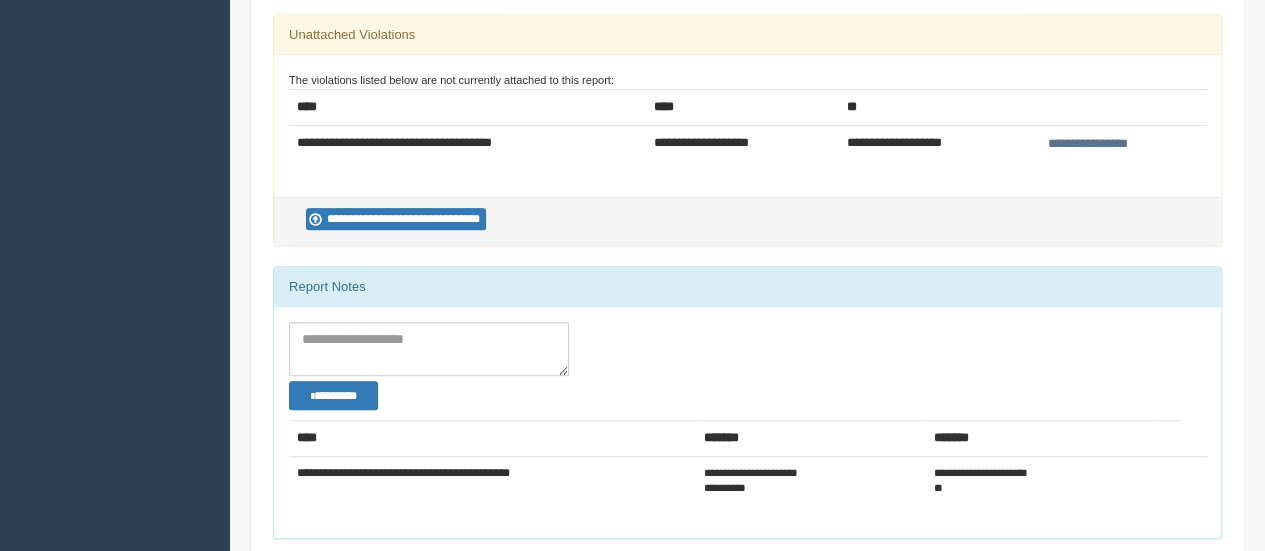 scroll, scrollTop: 800, scrollLeft: 0, axis: vertical 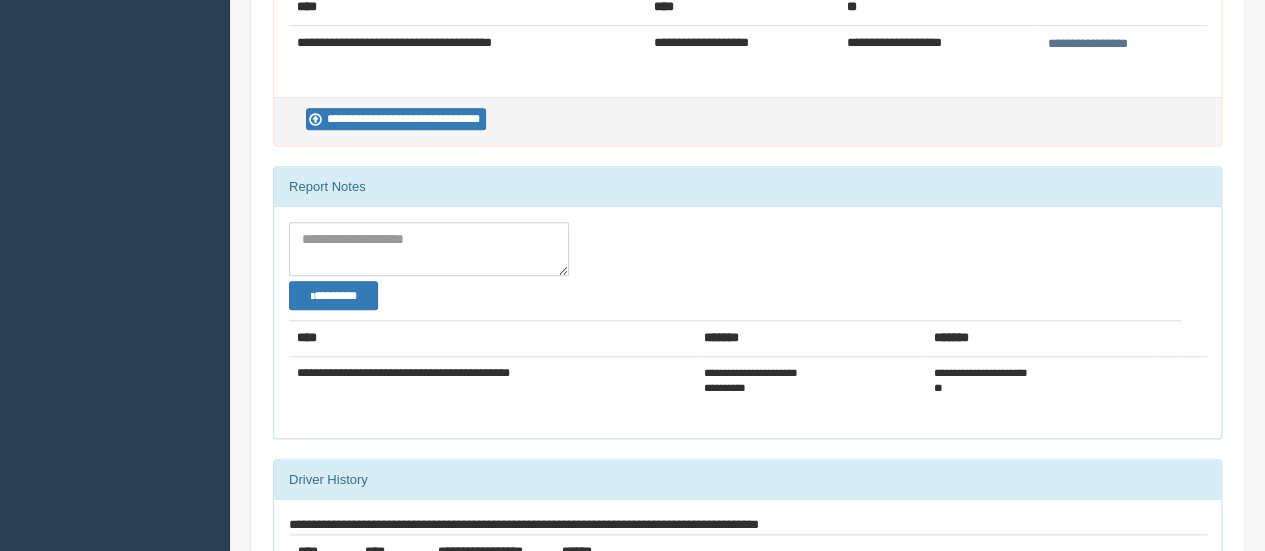 click at bounding box center [429, 249] 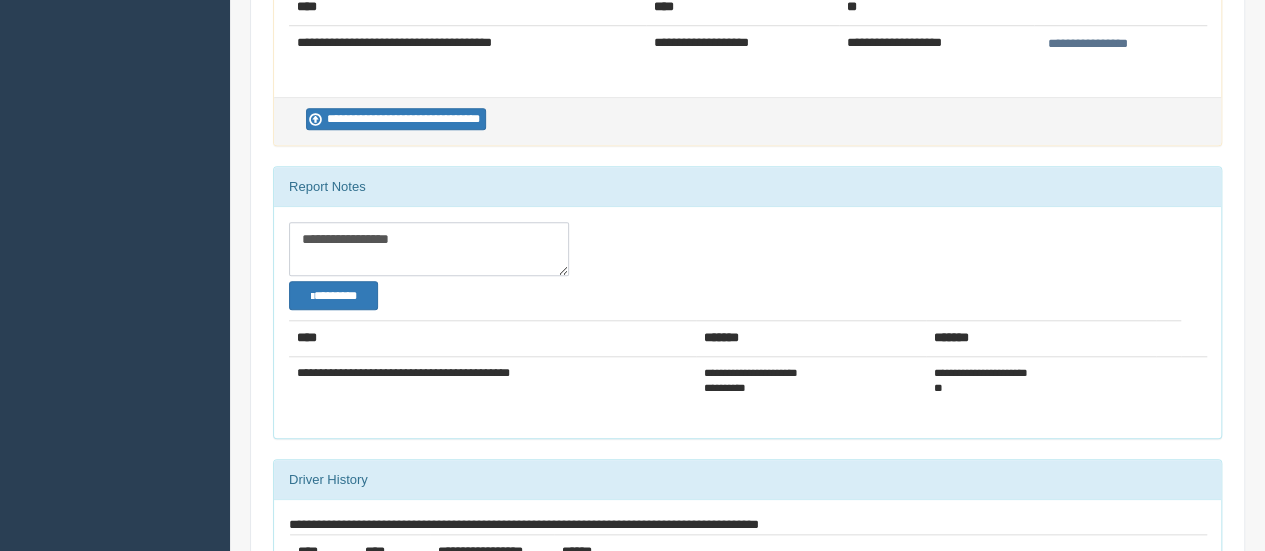 type on "**********" 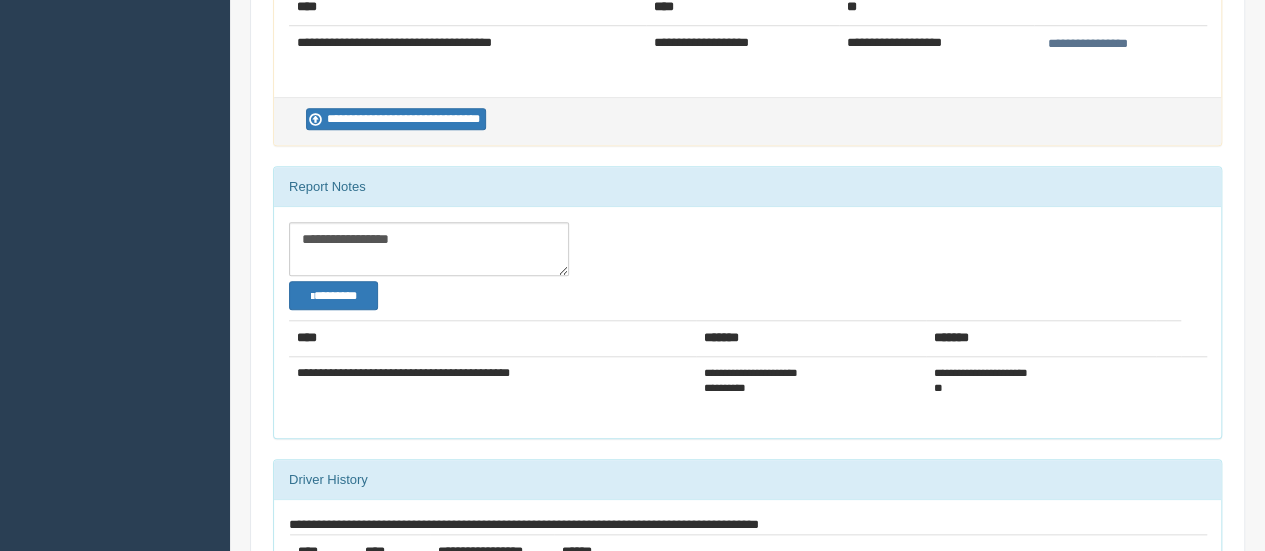 click on "**********" at bounding box center [748, 322] 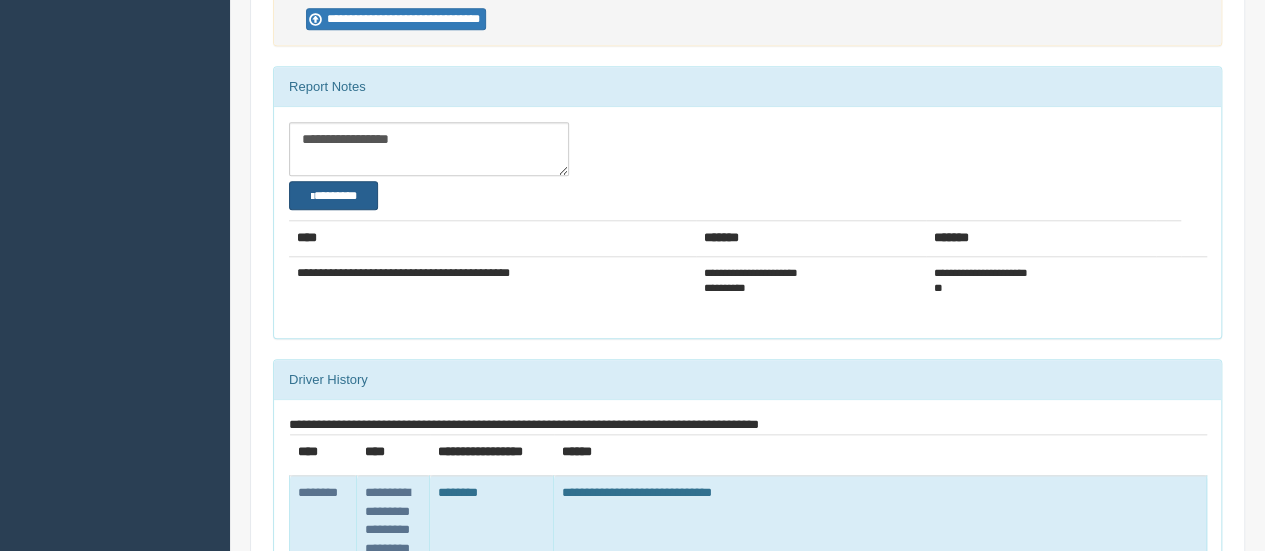 click on "********" at bounding box center [333, 195] 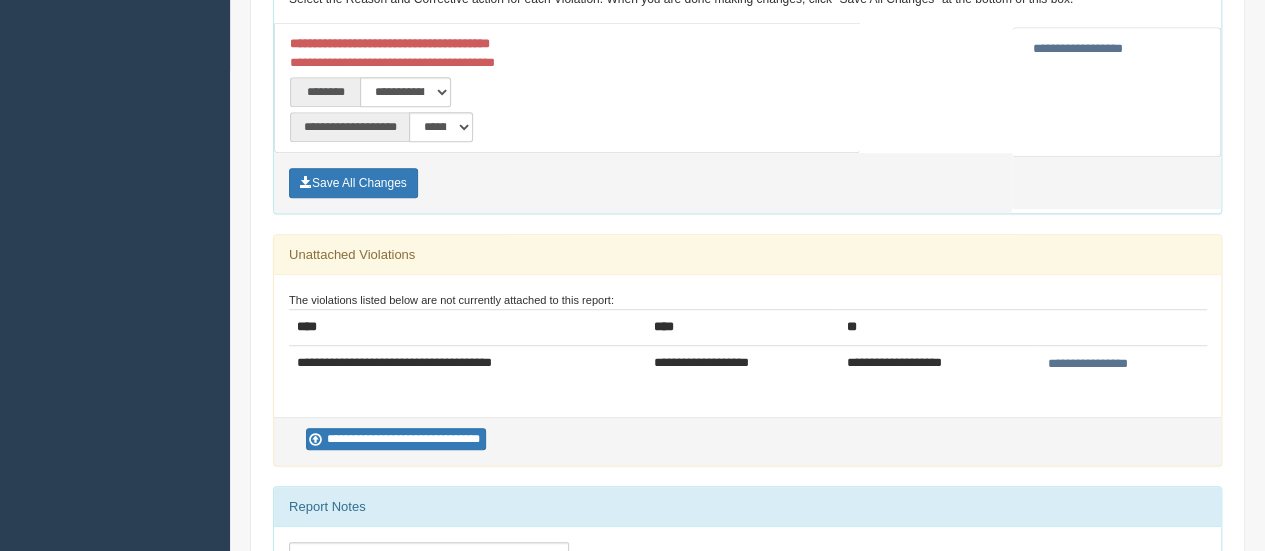 scroll, scrollTop: 200, scrollLeft: 0, axis: vertical 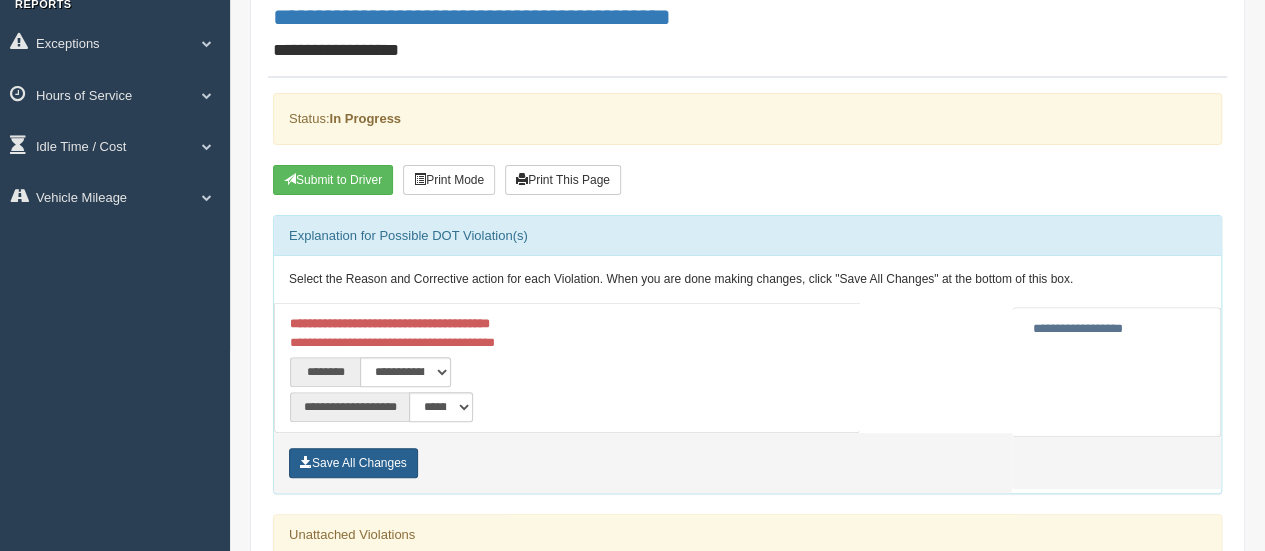 click on "Save All Changes" at bounding box center [353, 463] 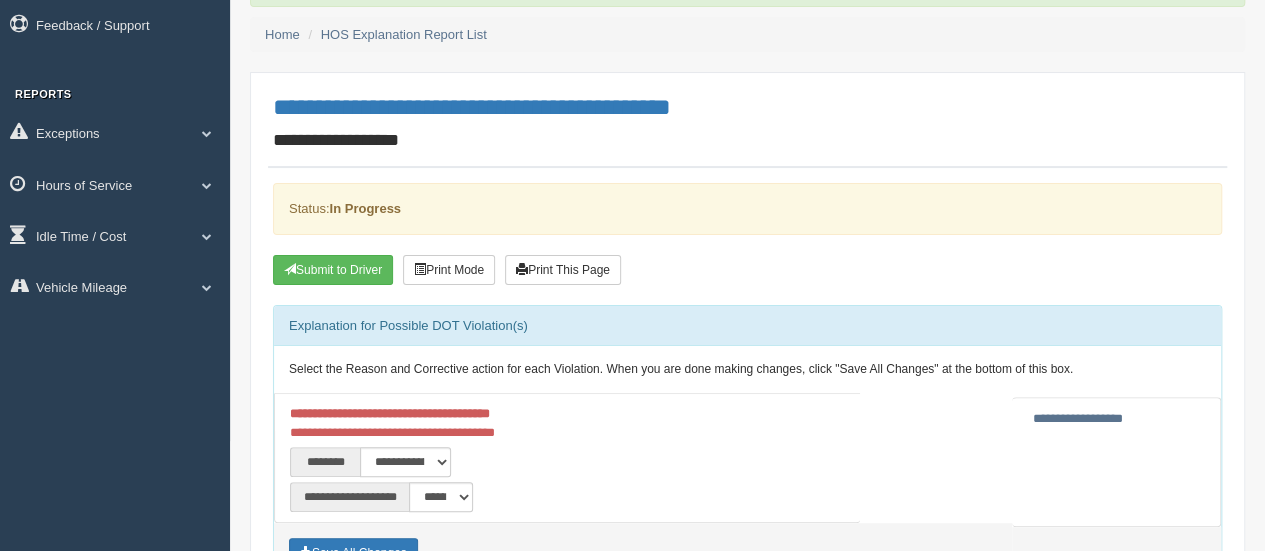 scroll, scrollTop: 20, scrollLeft: 0, axis: vertical 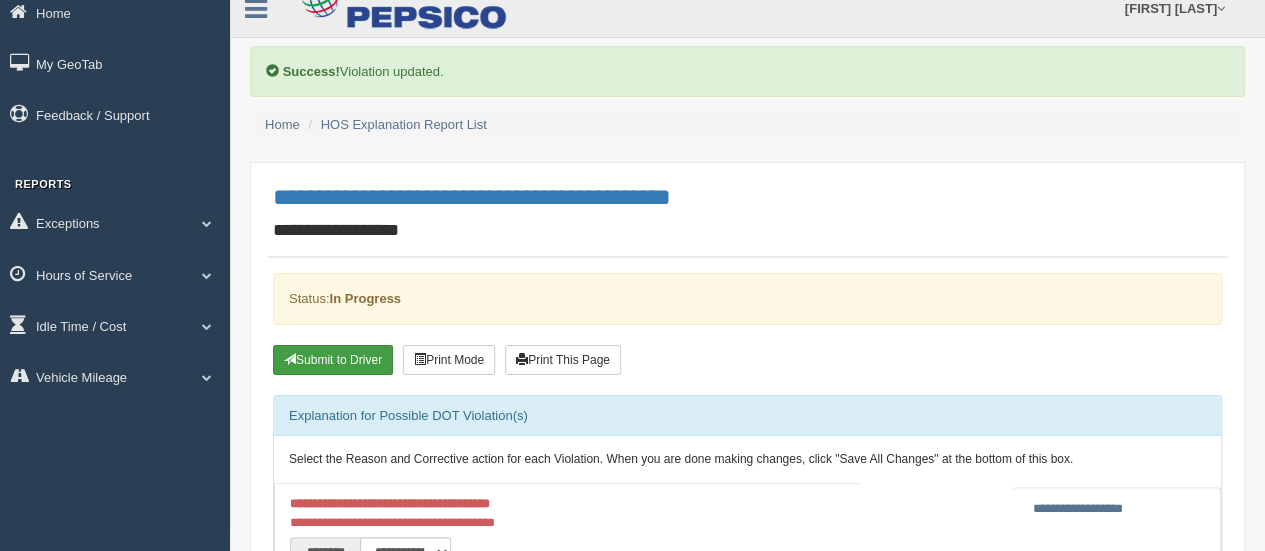 click on "Submit to Driver" at bounding box center (333, 360) 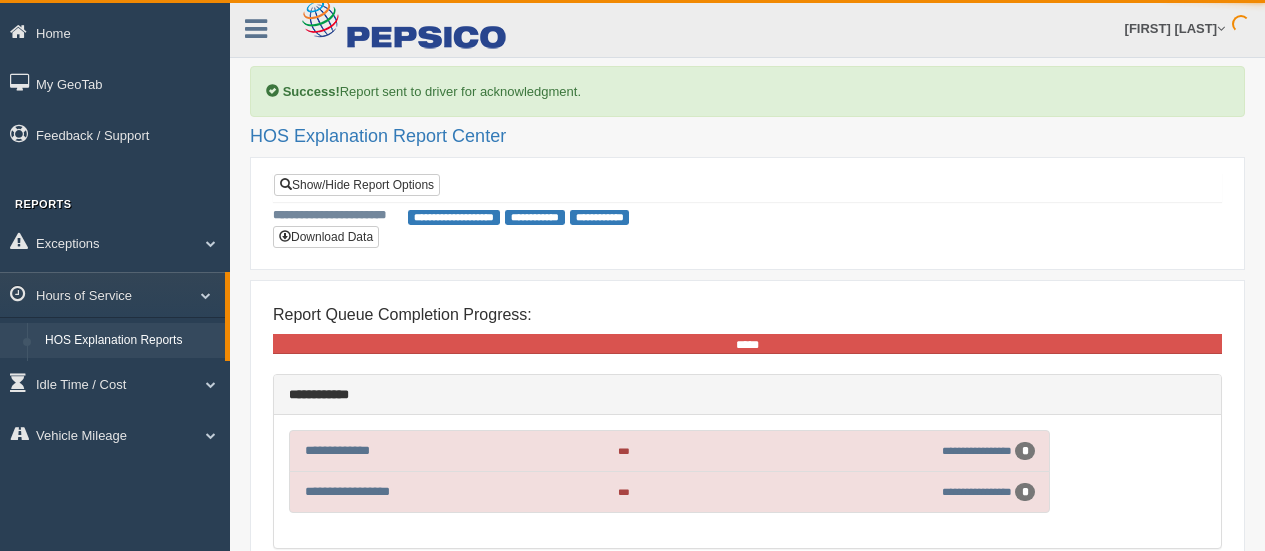 scroll, scrollTop: 0, scrollLeft: 0, axis: both 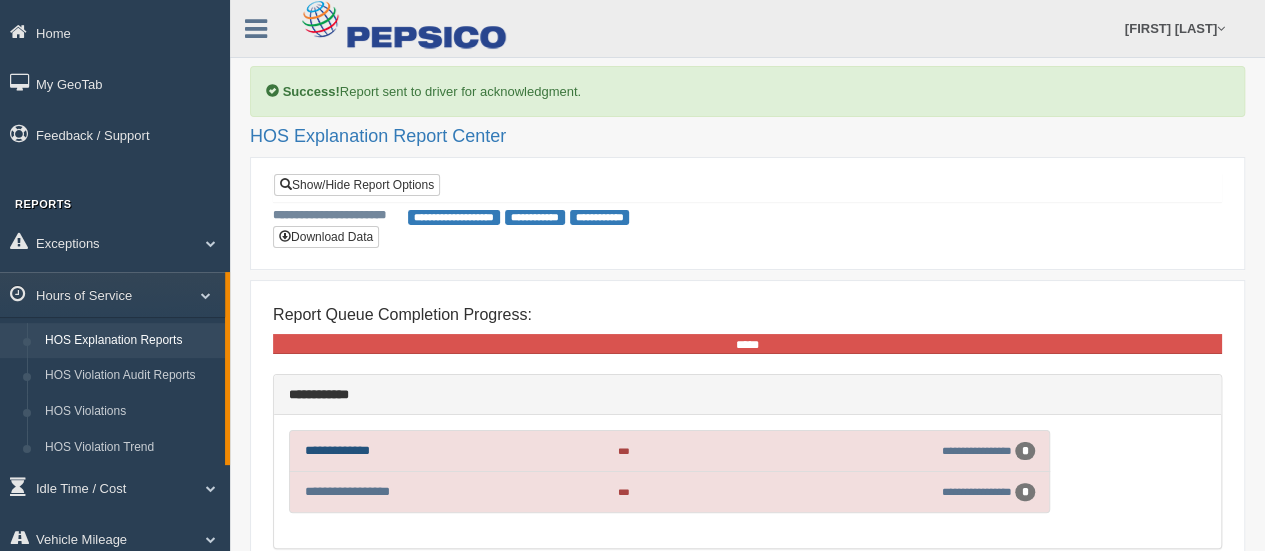 click on "**********" at bounding box center [337, 450] 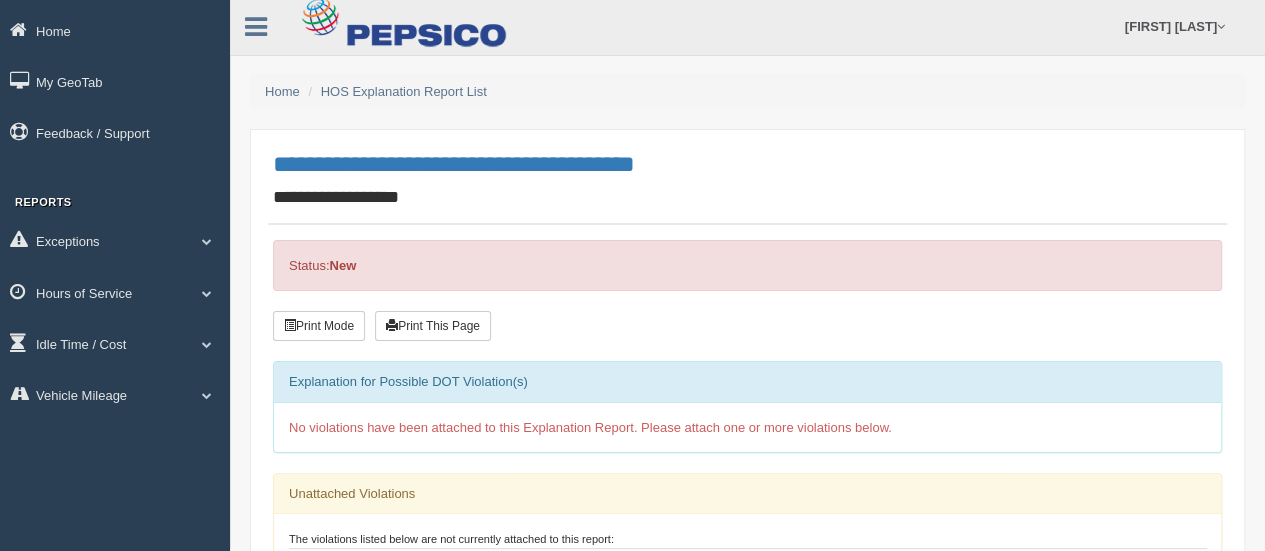 scroll, scrollTop: 0, scrollLeft: 0, axis: both 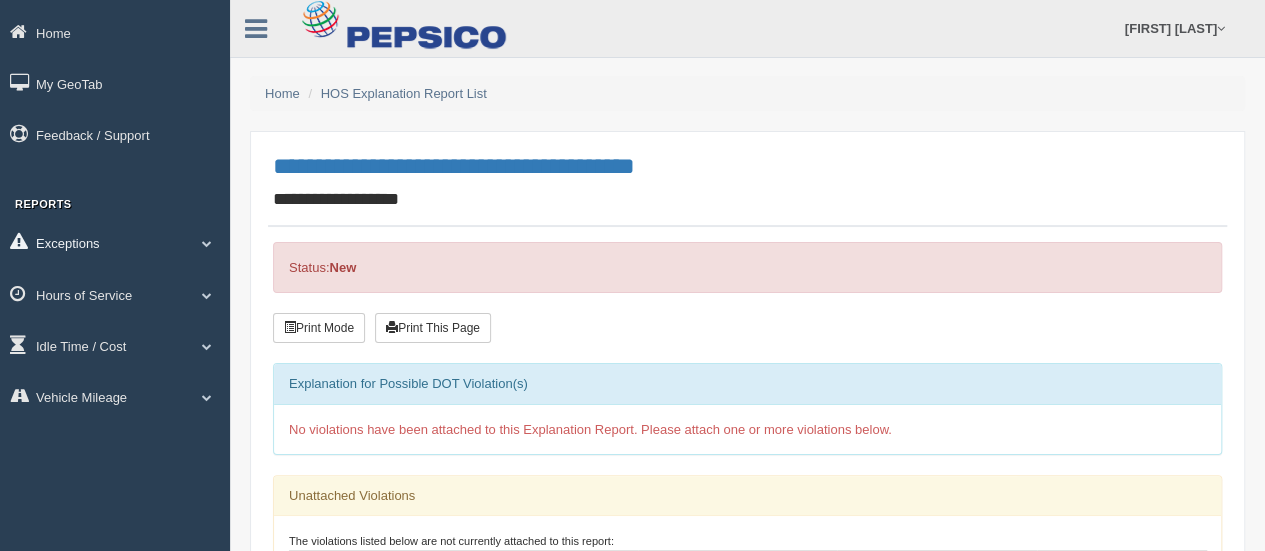 click on "Exceptions" at bounding box center (115, 242) 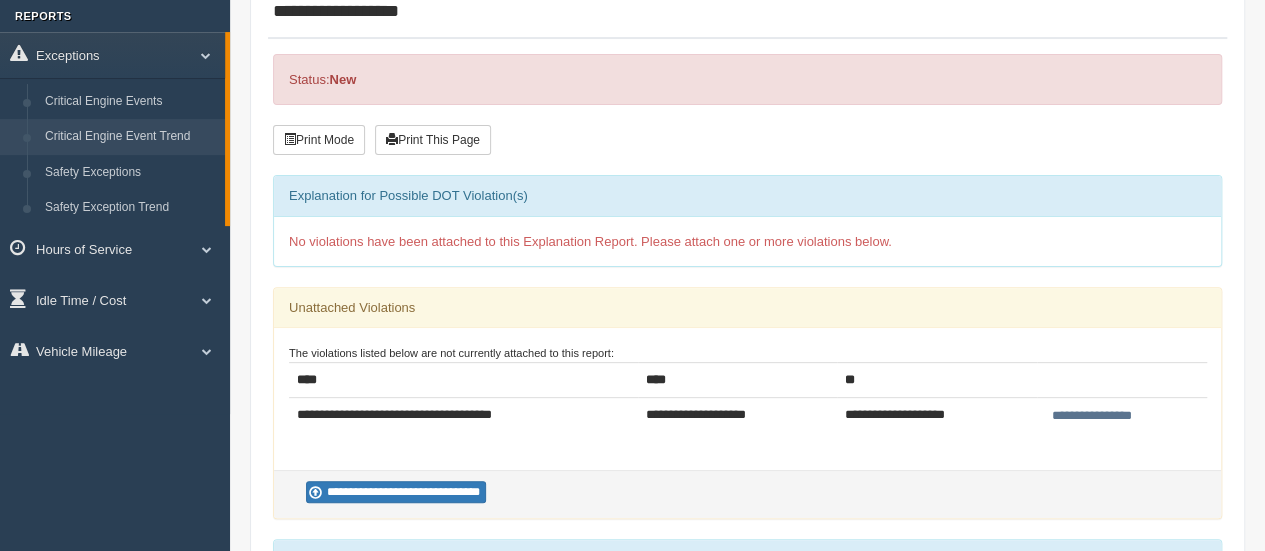 scroll, scrollTop: 200, scrollLeft: 0, axis: vertical 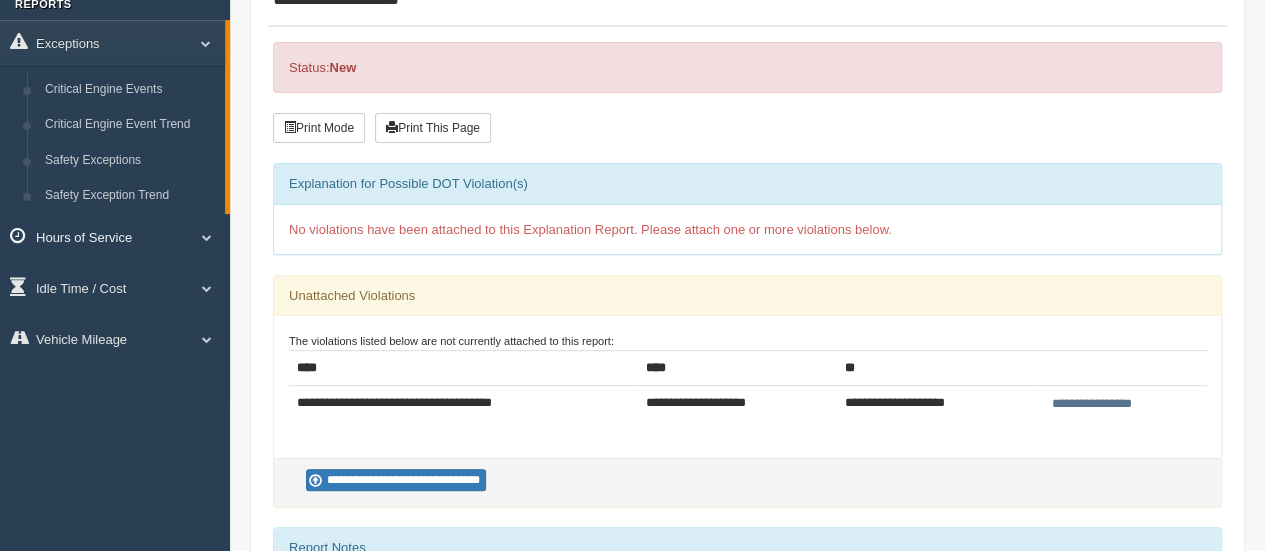 click on "Hours of Service" at bounding box center (115, 236) 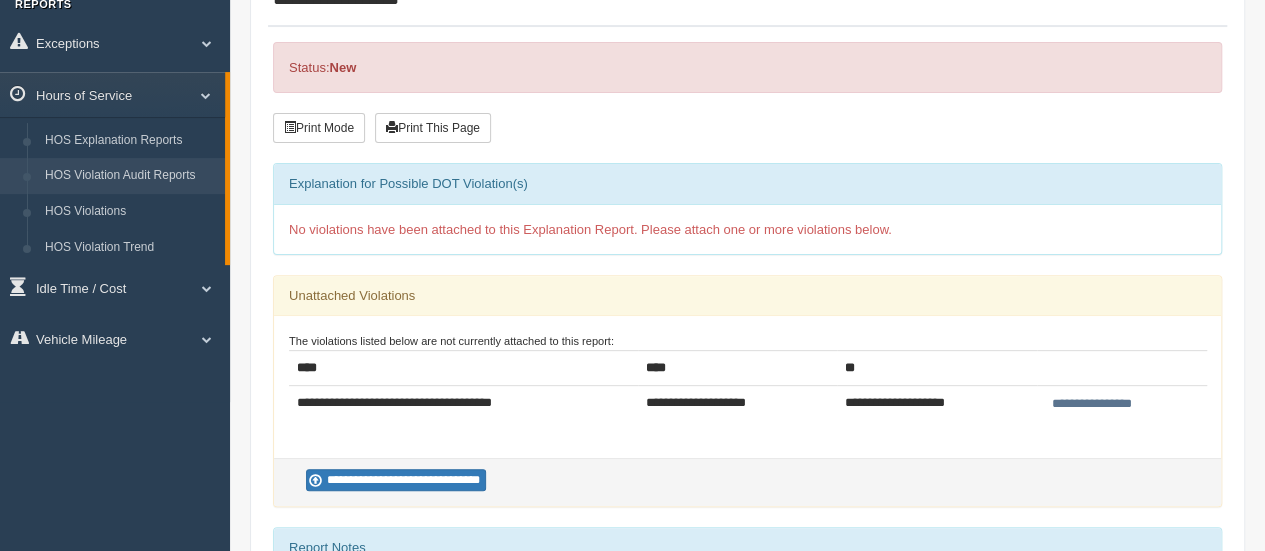 click on "HOS Violation Audit Reports" at bounding box center [130, 176] 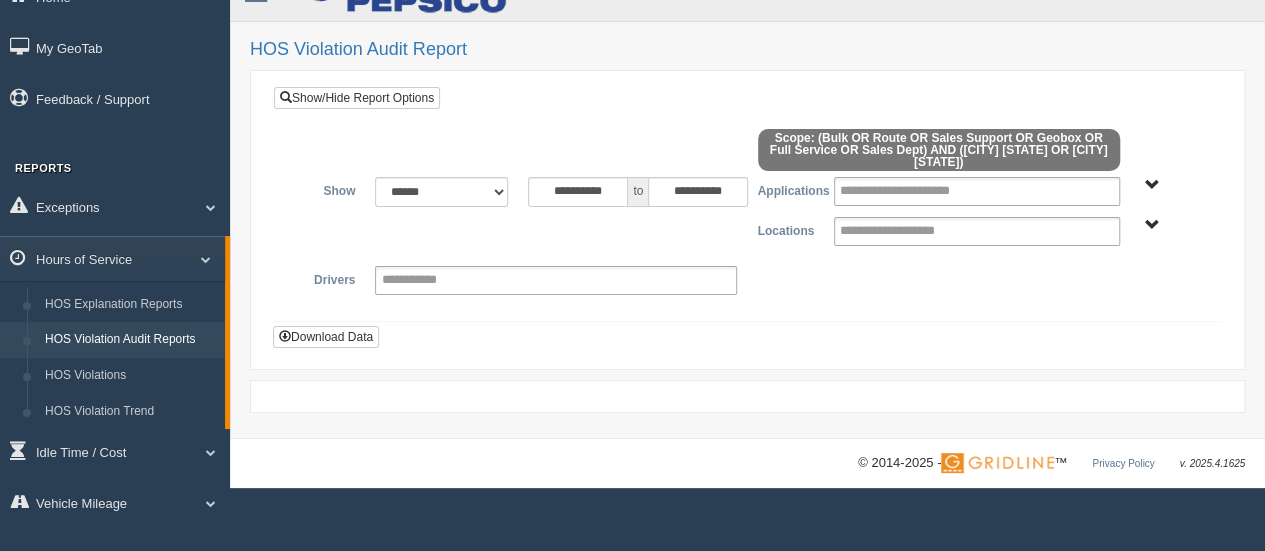 scroll, scrollTop: 53, scrollLeft: 0, axis: vertical 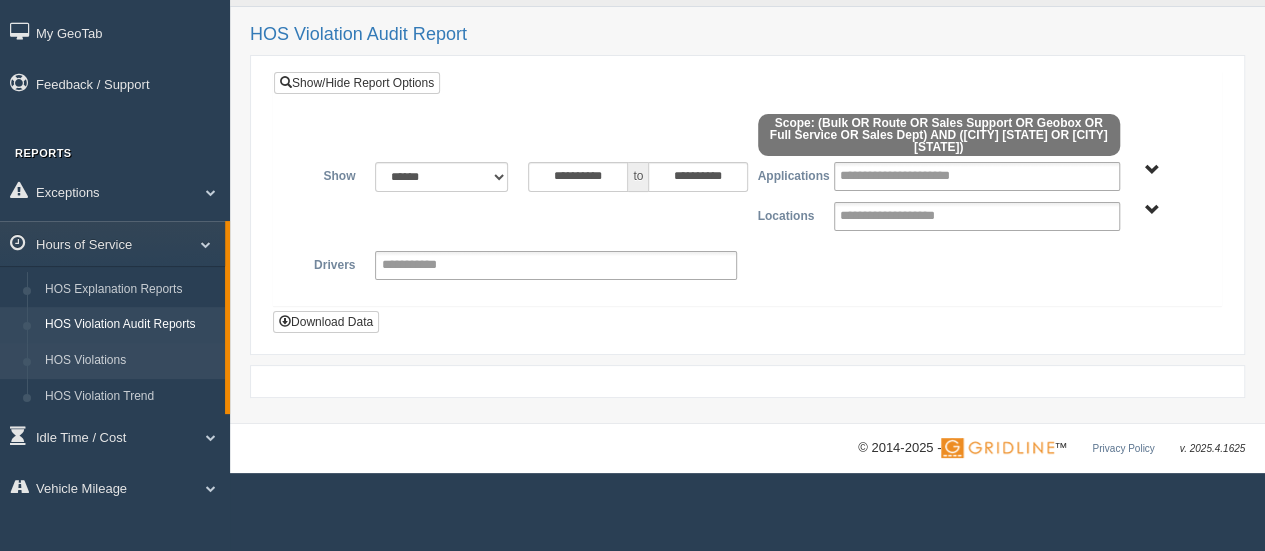 click on "HOS Violations" at bounding box center [130, 361] 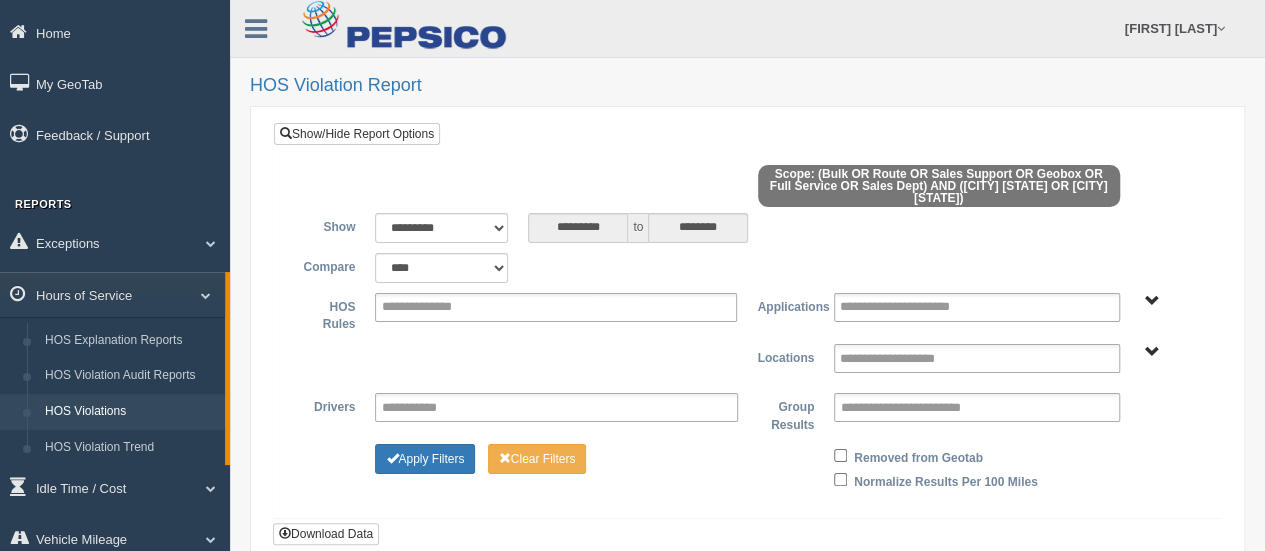 scroll, scrollTop: 0, scrollLeft: 0, axis: both 